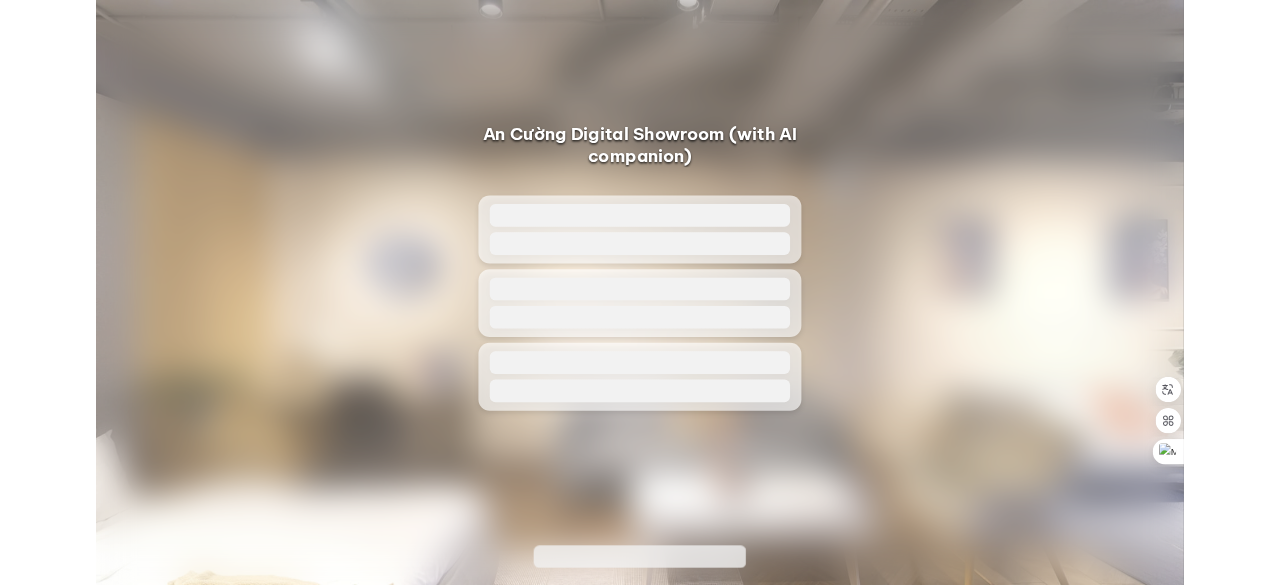 scroll, scrollTop: 0, scrollLeft: 0, axis: both 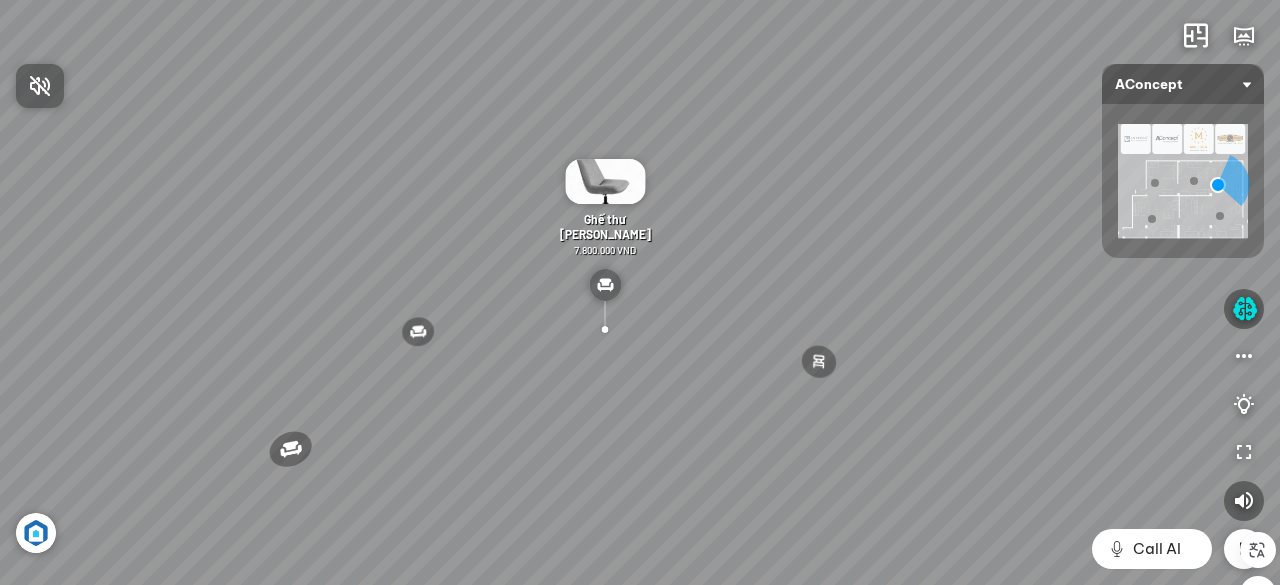 click at bounding box center (640, 292) 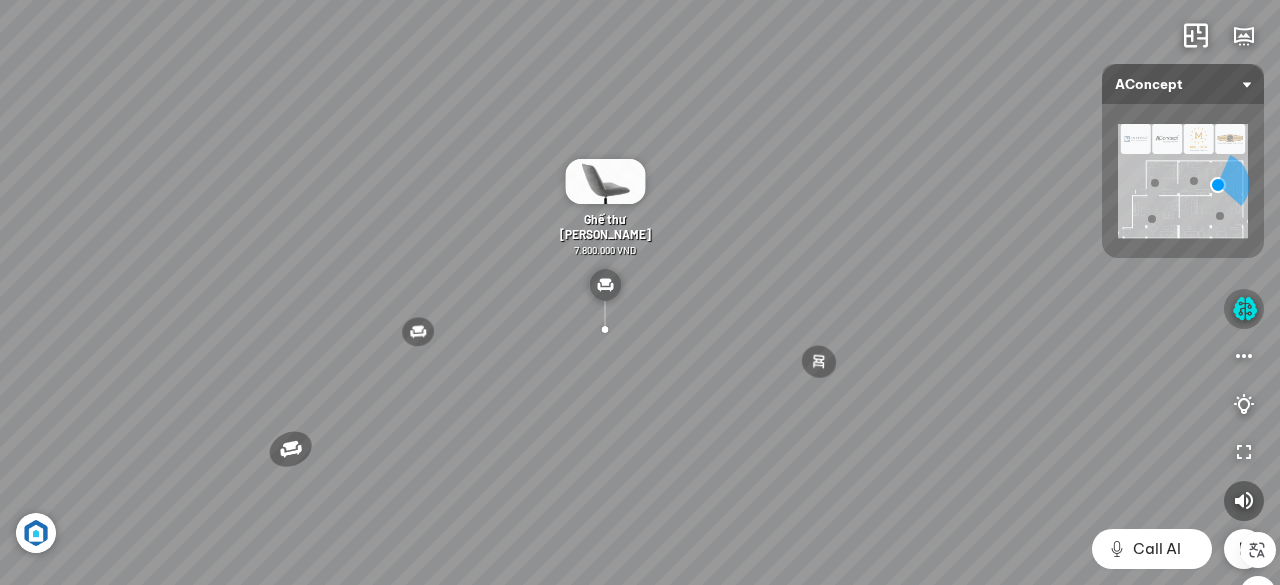click at bounding box center (1244, 309) 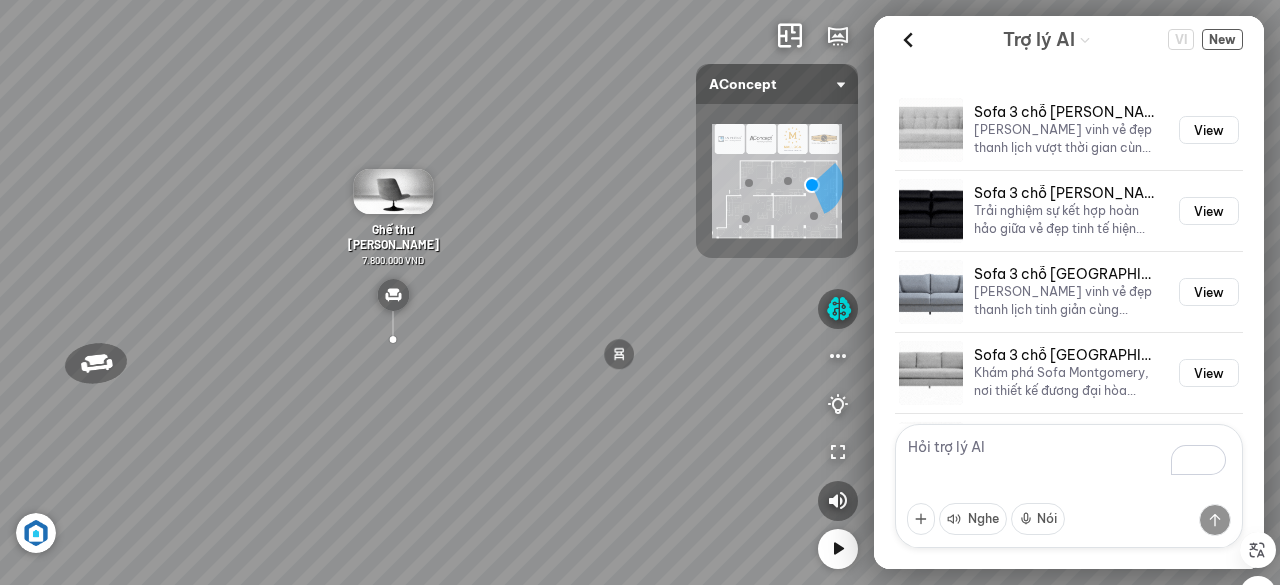 scroll, scrollTop: 777, scrollLeft: 0, axis: vertical 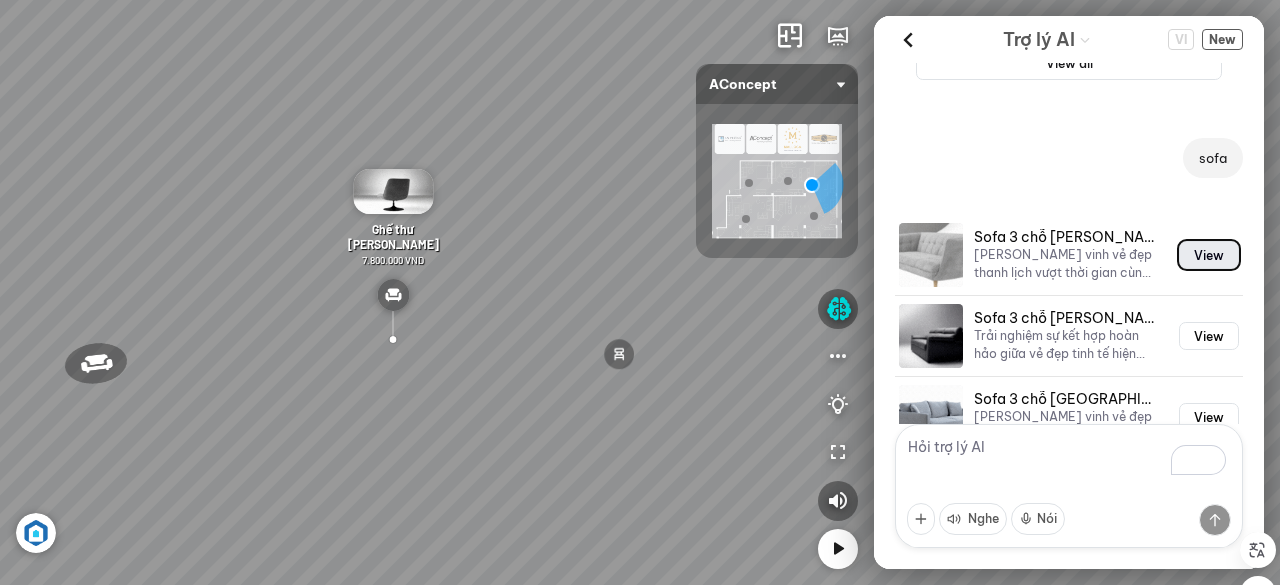 click on "View" at bounding box center (1209, 255) 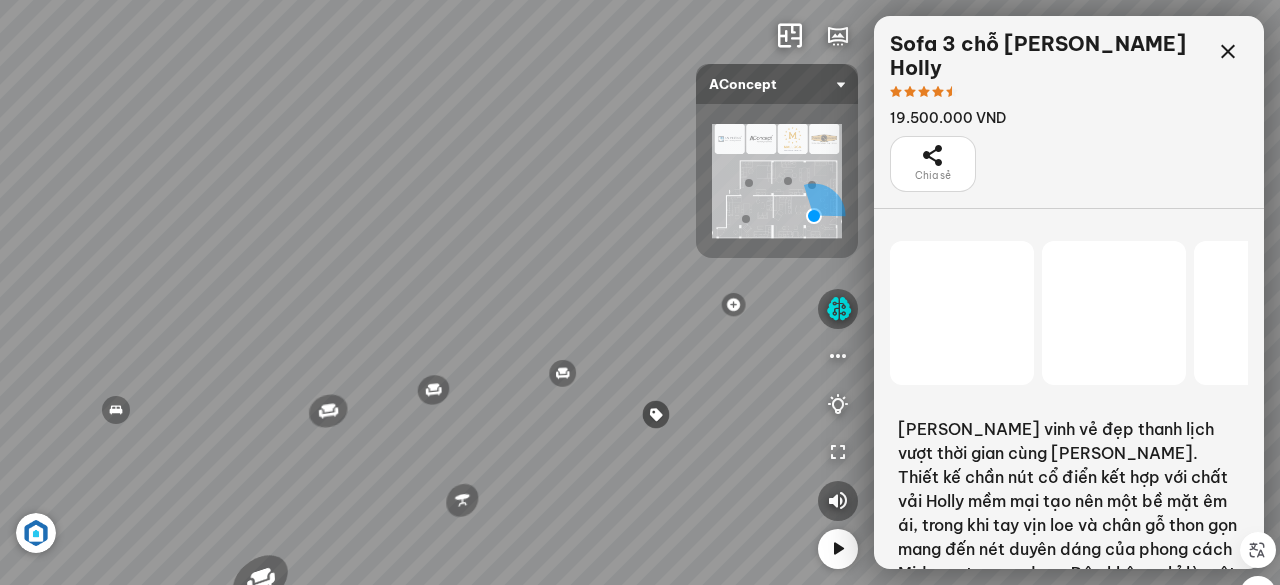 scroll, scrollTop: 838, scrollLeft: 0, axis: vertical 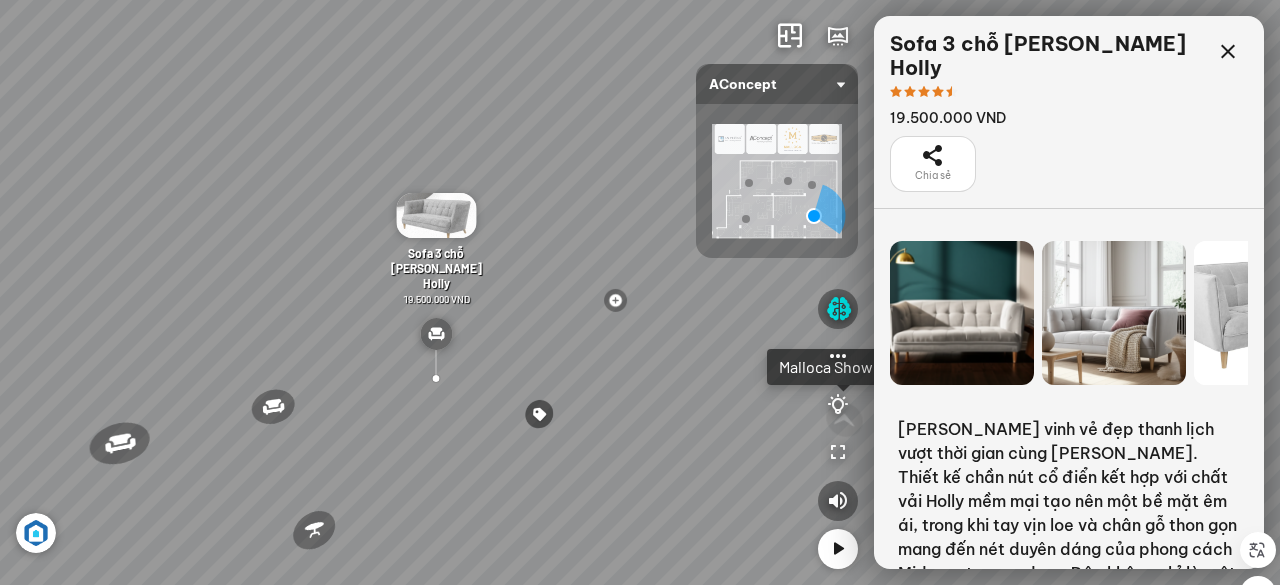 click at bounding box center [1114, 313] 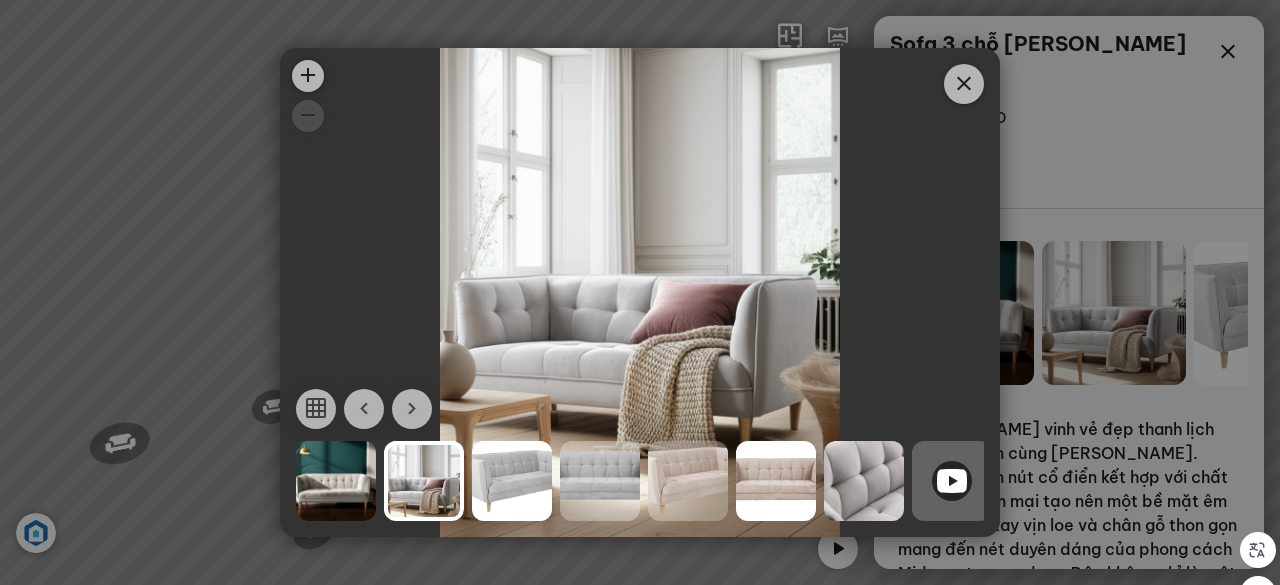 click at bounding box center [864, 481] 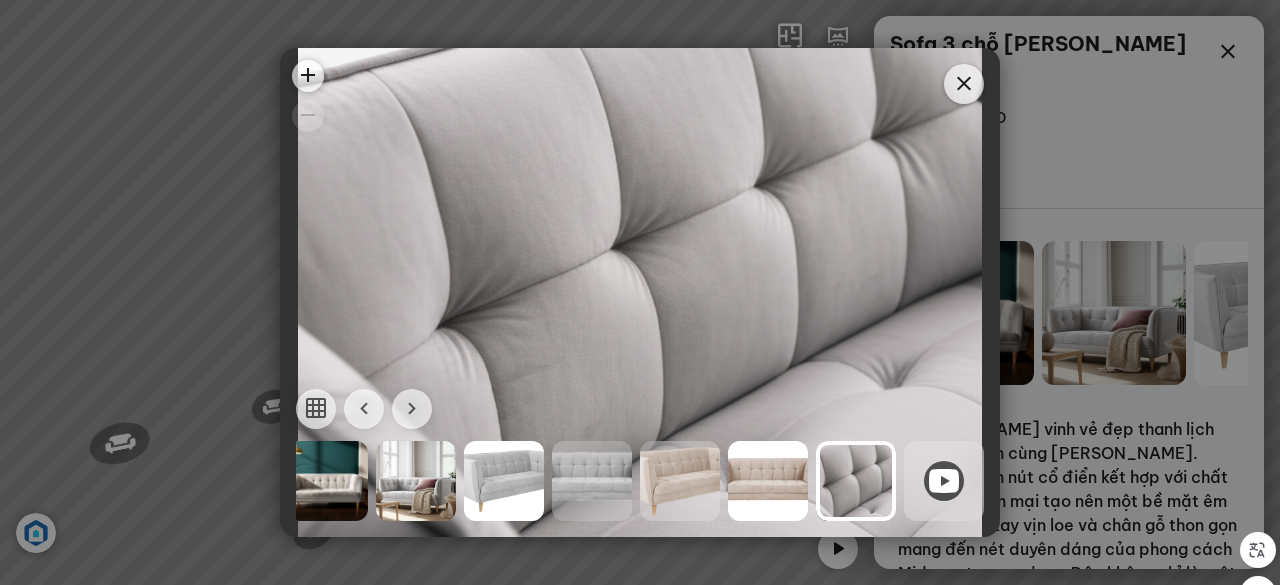 click at bounding box center [944, 481] 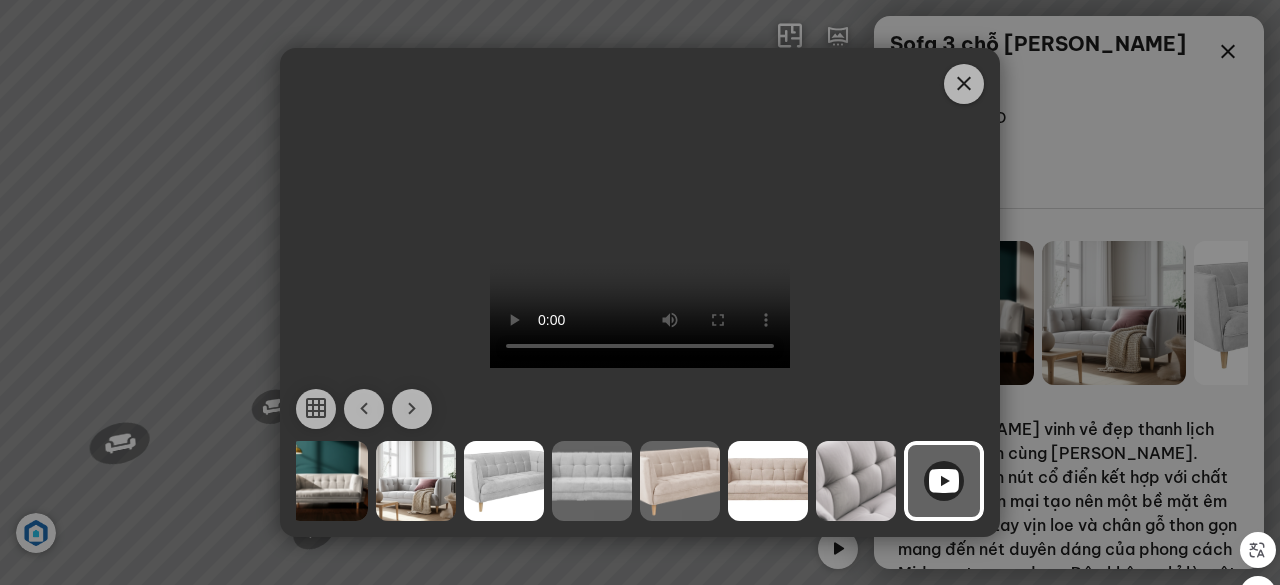 click at bounding box center [964, 84] 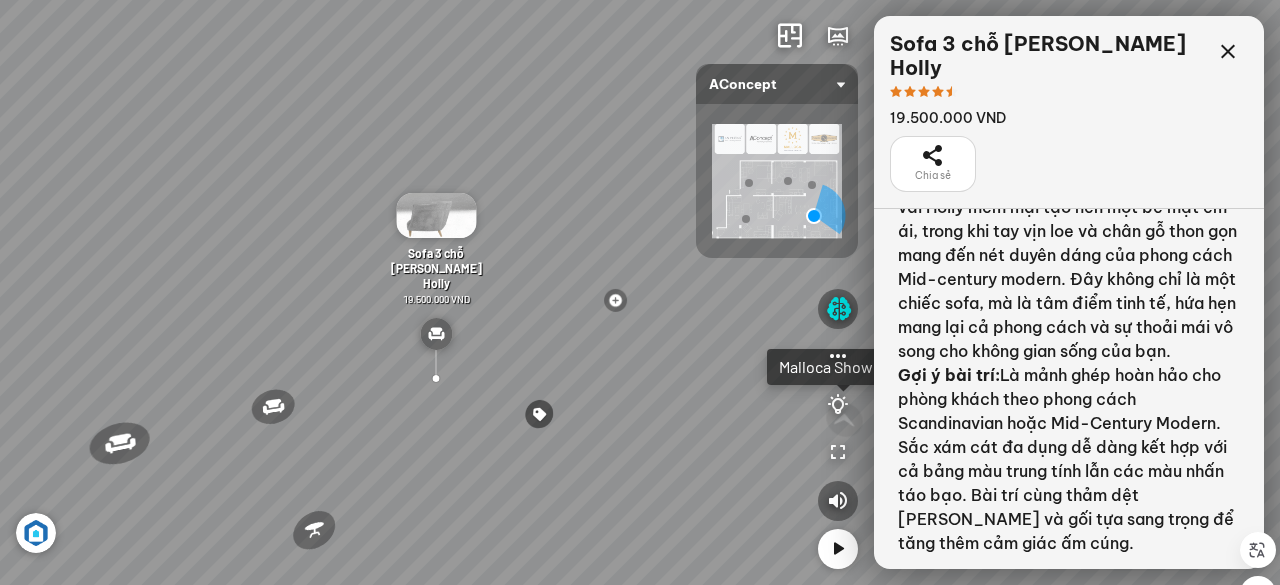 scroll, scrollTop: 300, scrollLeft: 0, axis: vertical 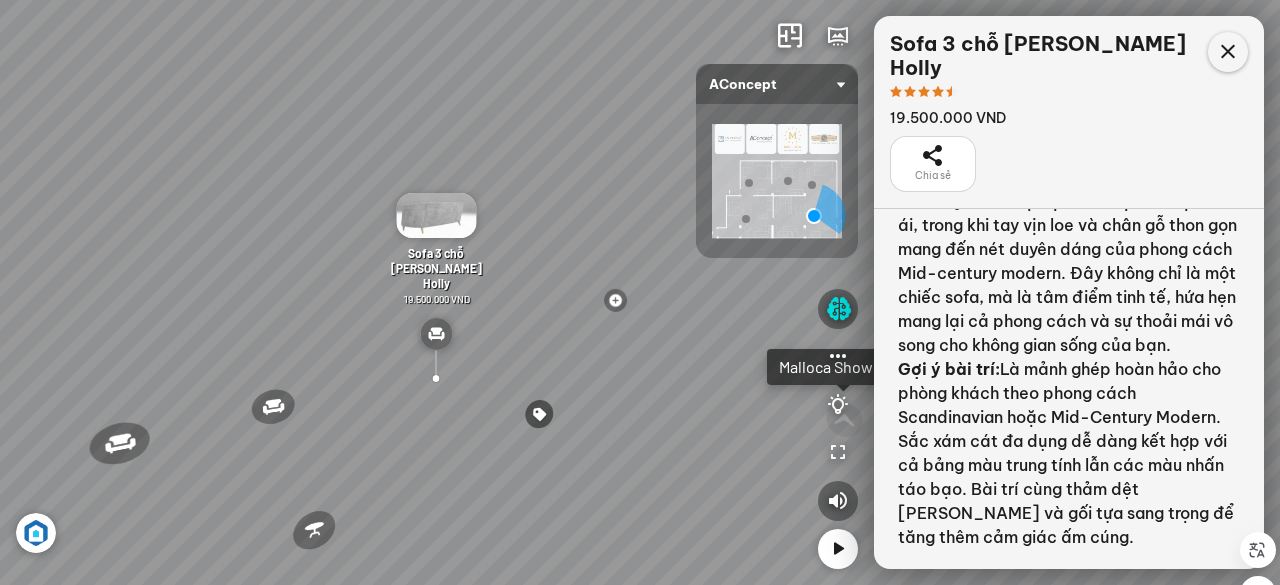 click at bounding box center (1228, 52) 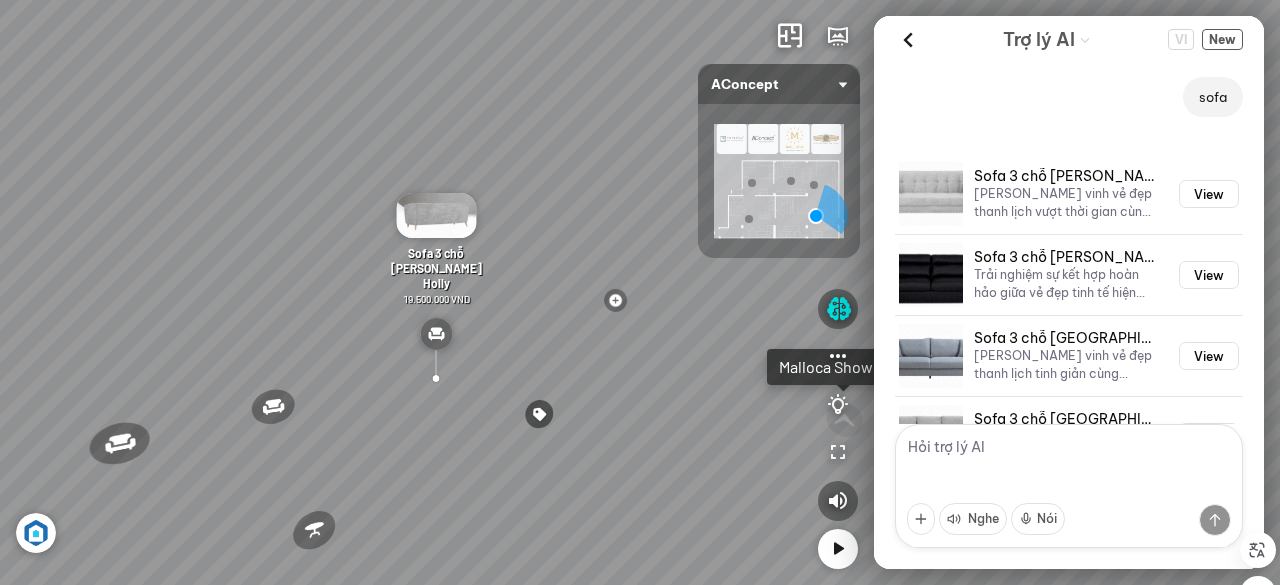 scroll, scrollTop: 777, scrollLeft: 0, axis: vertical 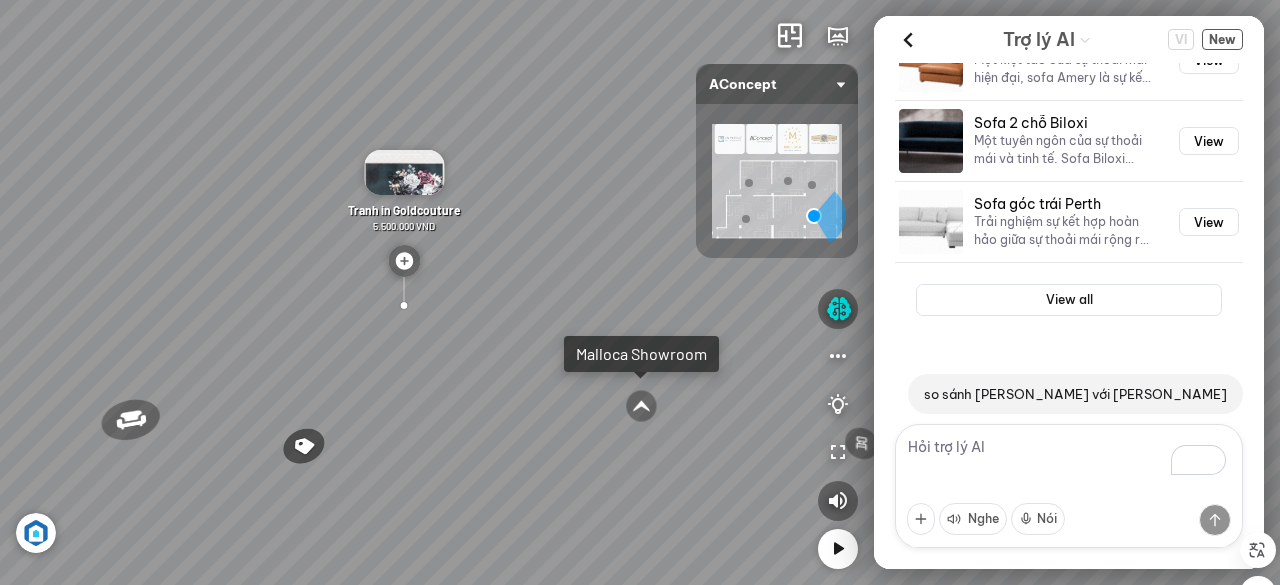 click at bounding box center [1069, 486] 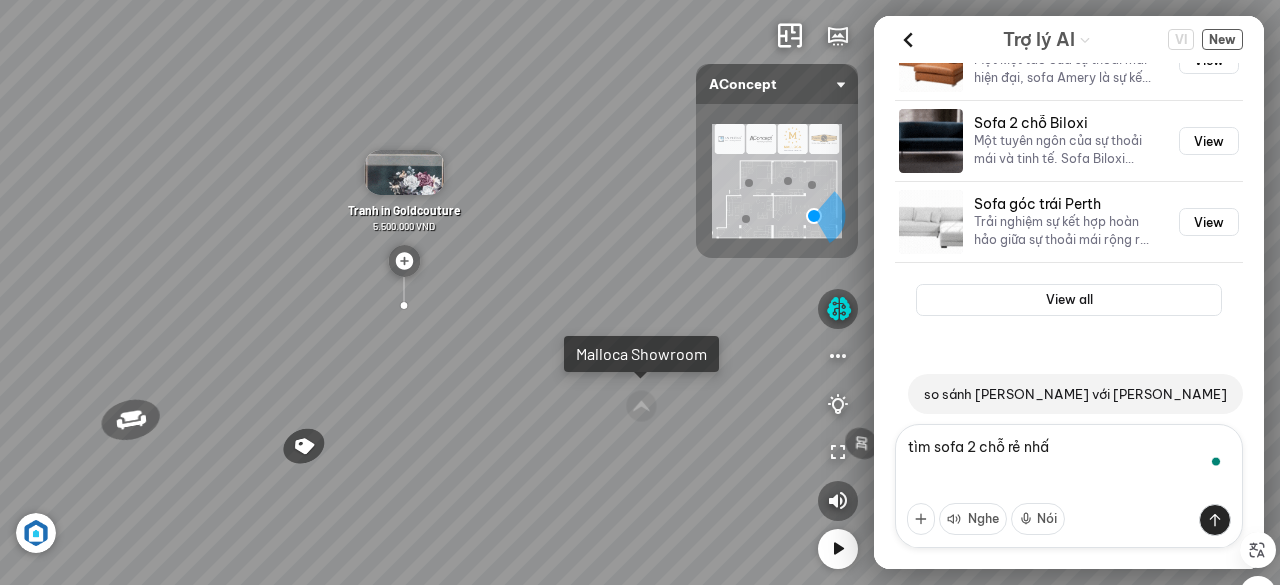 type on "tìm sofa 2 chỗ rẻ nhất" 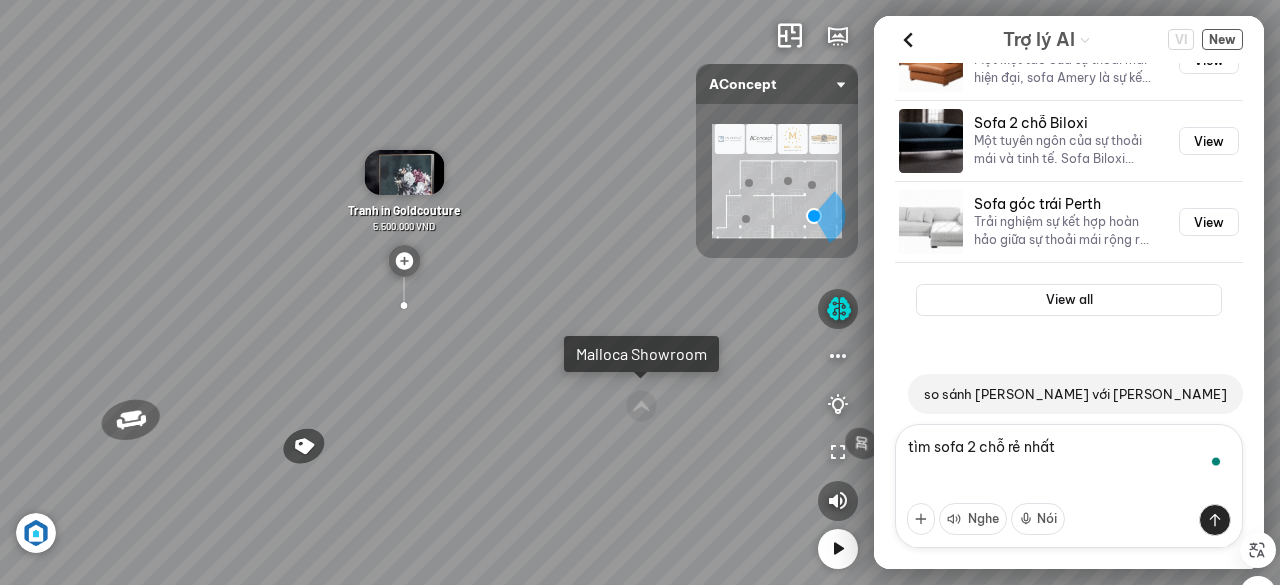 type 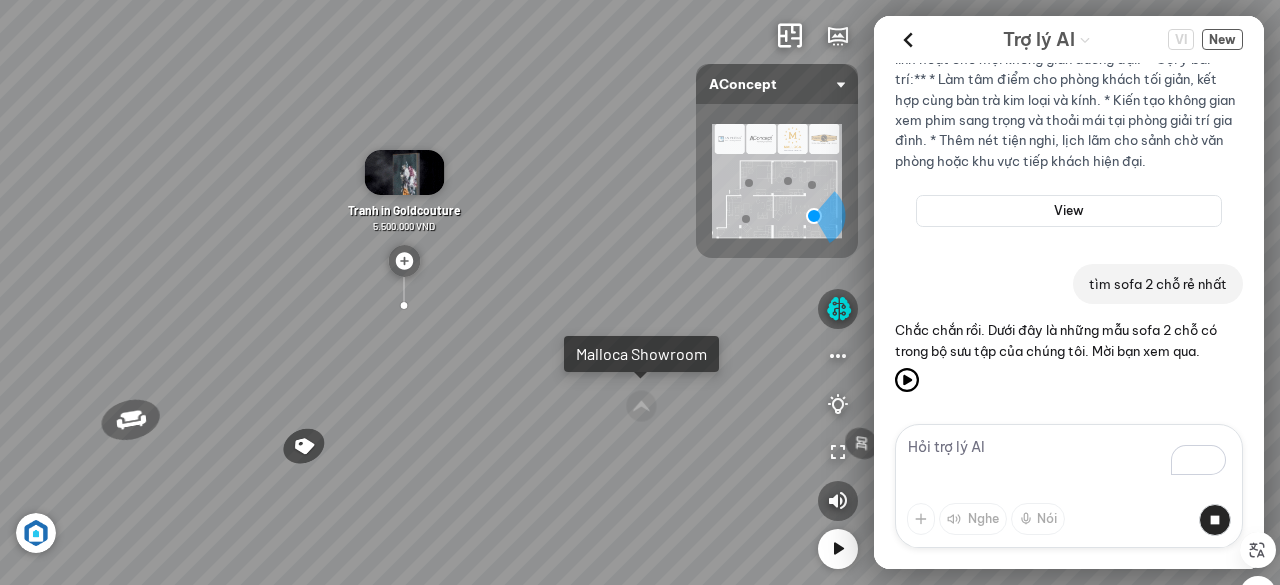 scroll, scrollTop: 3094, scrollLeft: 0, axis: vertical 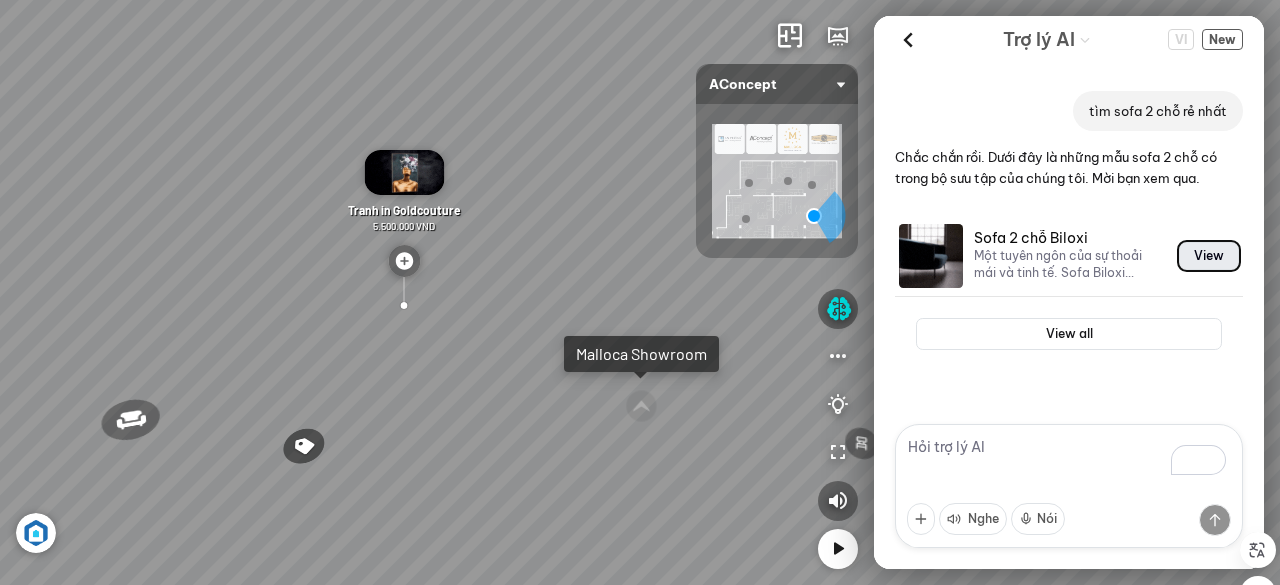 click on "View" at bounding box center (1209, 256) 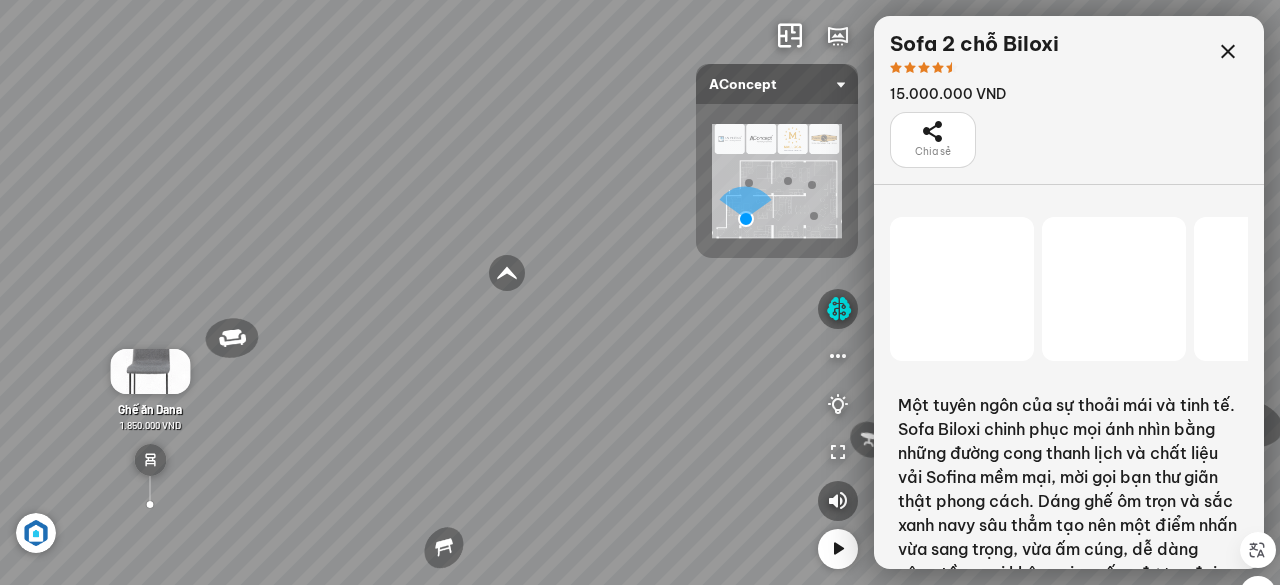 scroll, scrollTop: 14439, scrollLeft: 0, axis: vertical 